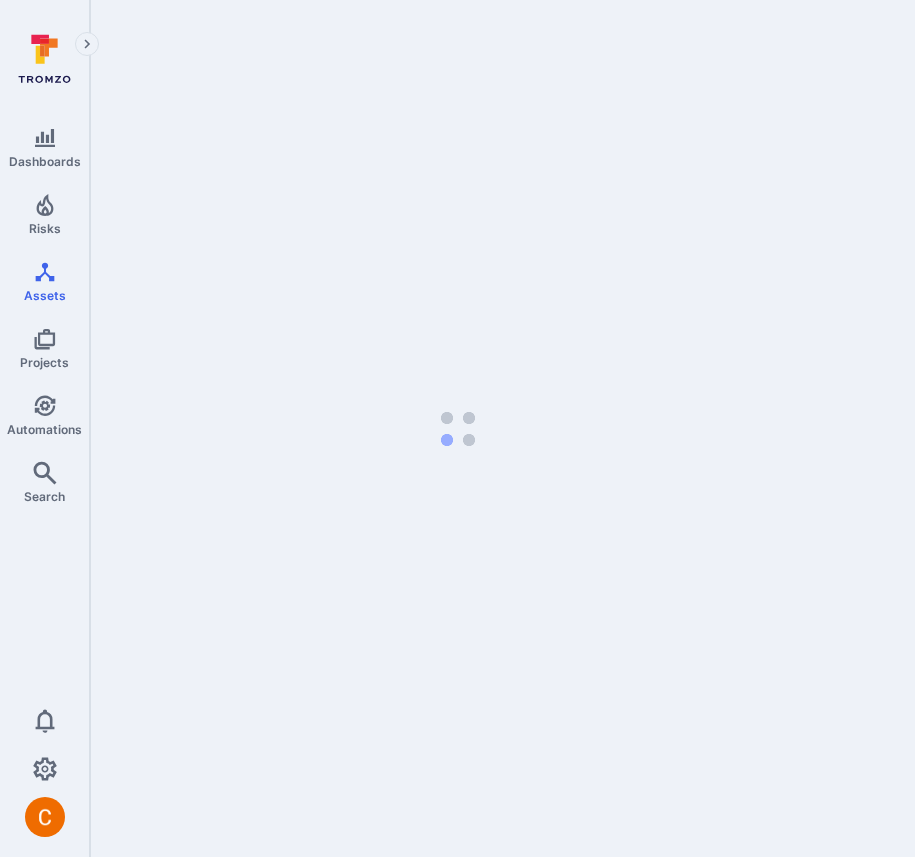 scroll, scrollTop: 0, scrollLeft: 0, axis: both 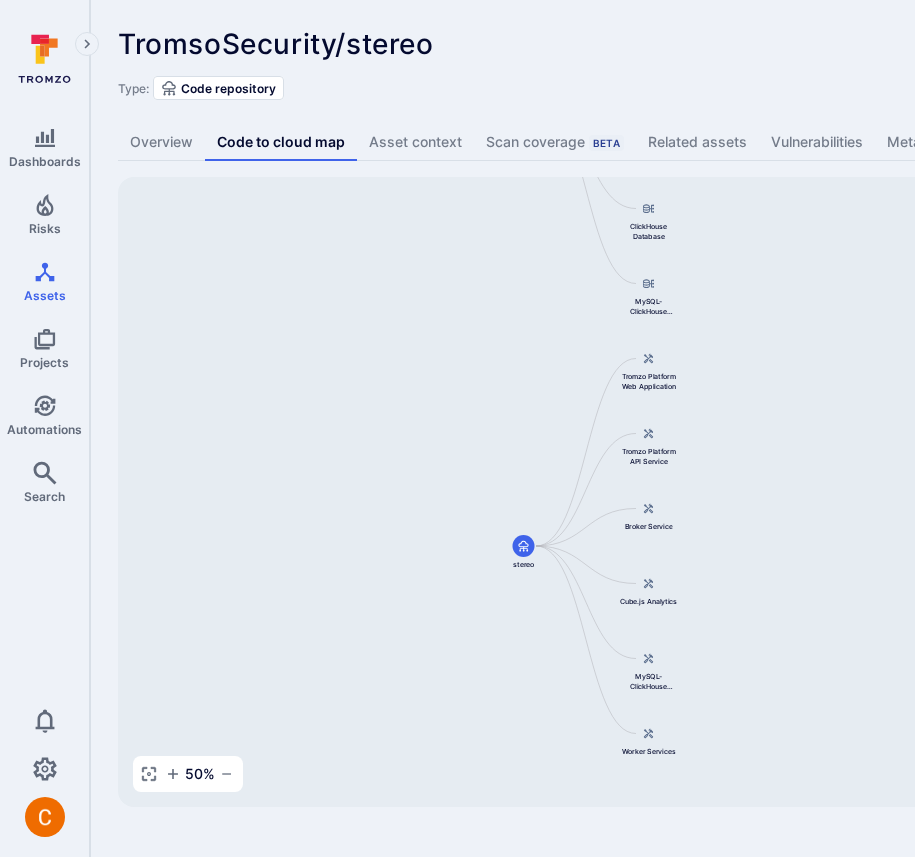 drag, startPoint x: 635, startPoint y: 475, endPoint x: 451, endPoint y: 310, distance: 247.1457 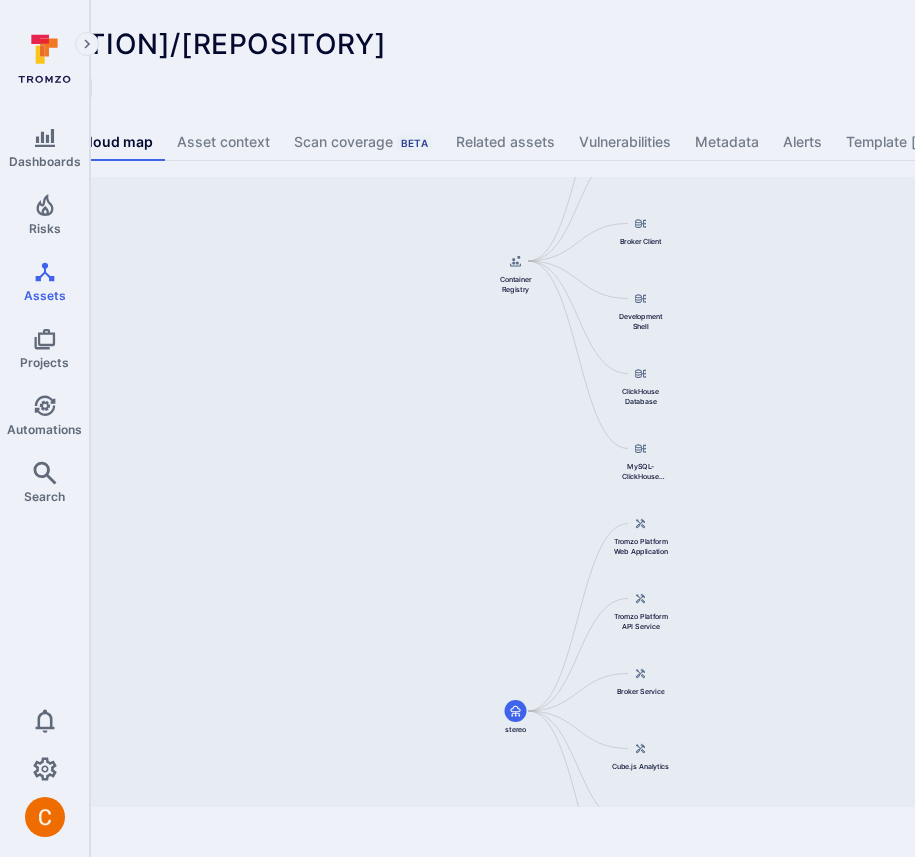 scroll, scrollTop: 0, scrollLeft: 142, axis: horizontal 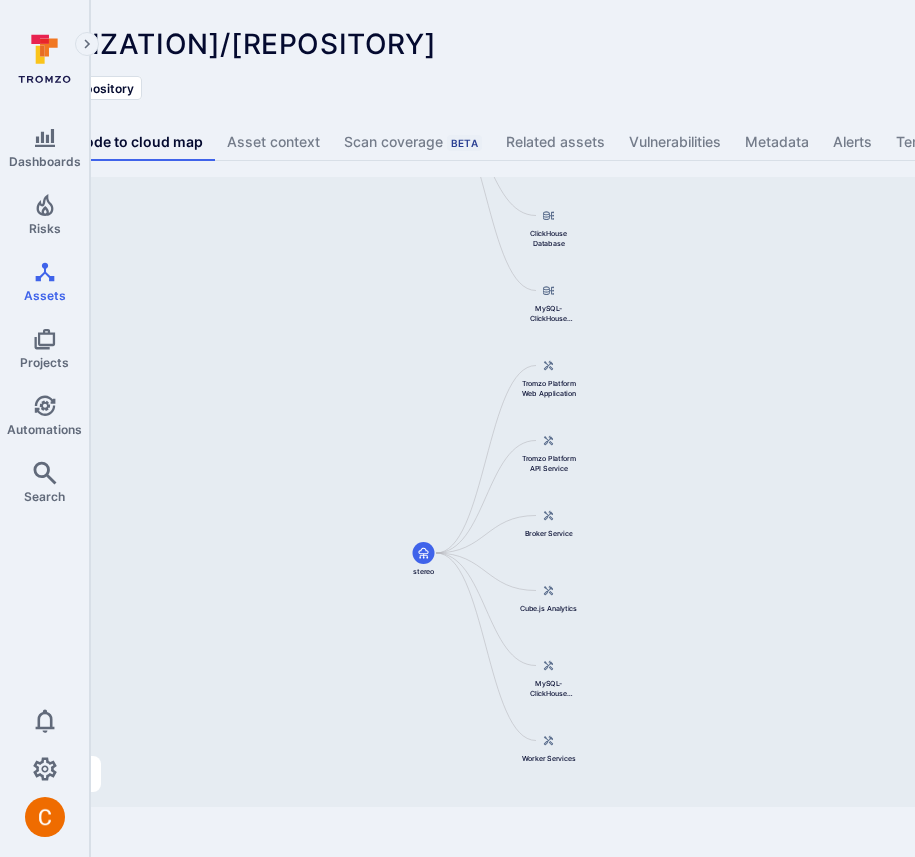 drag, startPoint x: 578, startPoint y: 365, endPoint x: 455, endPoint y: 212, distance: 196.31097 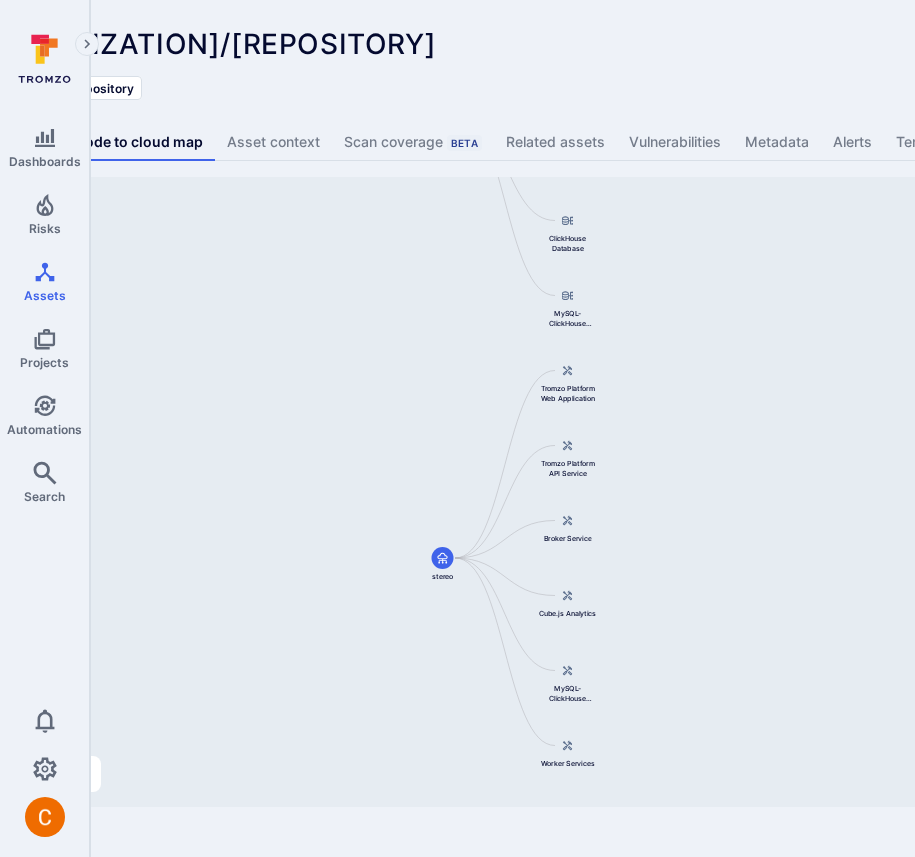 scroll, scrollTop: 0, scrollLeft: 0, axis: both 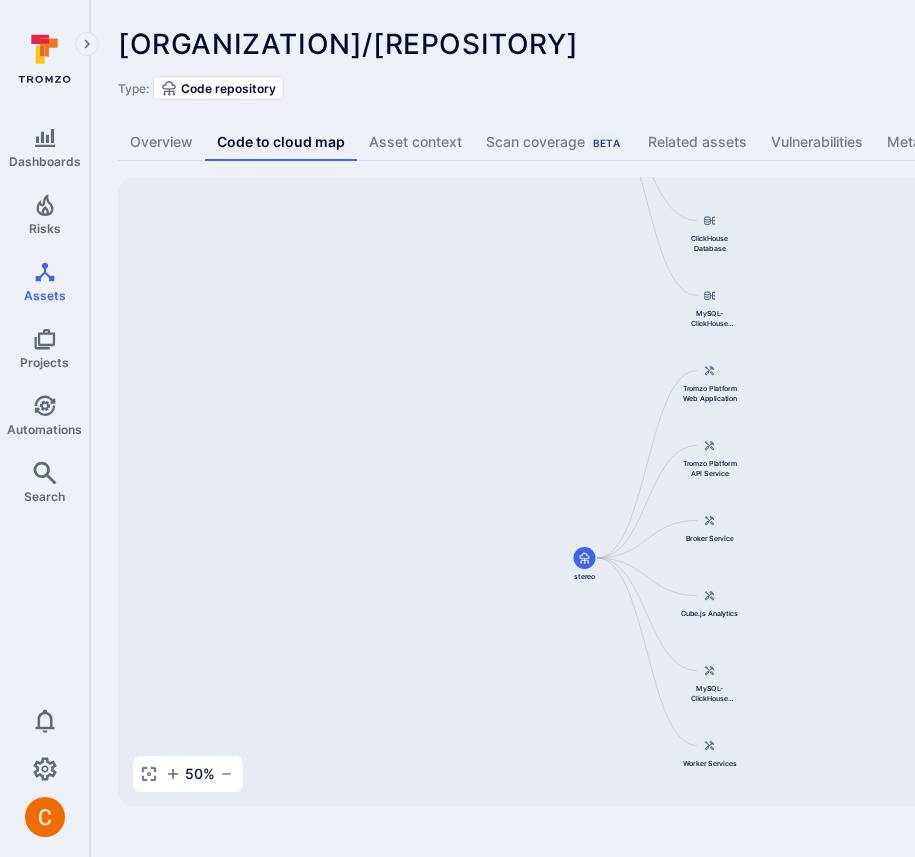 click on "50 %" at bounding box center (188, 774) 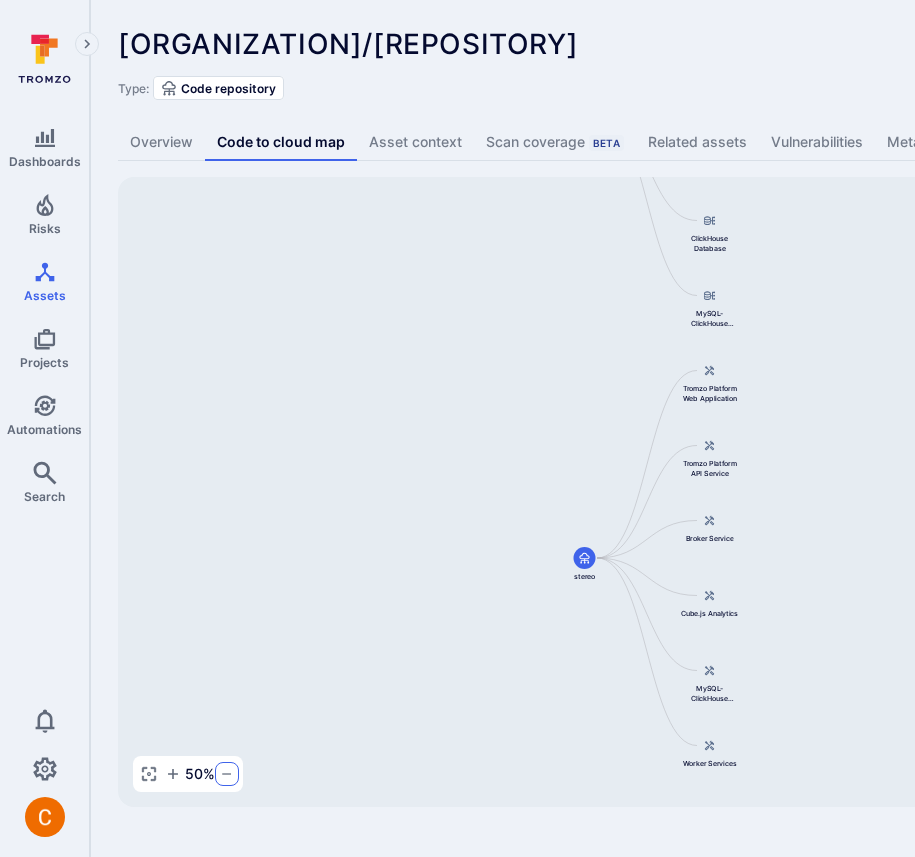 click at bounding box center [227, 774] 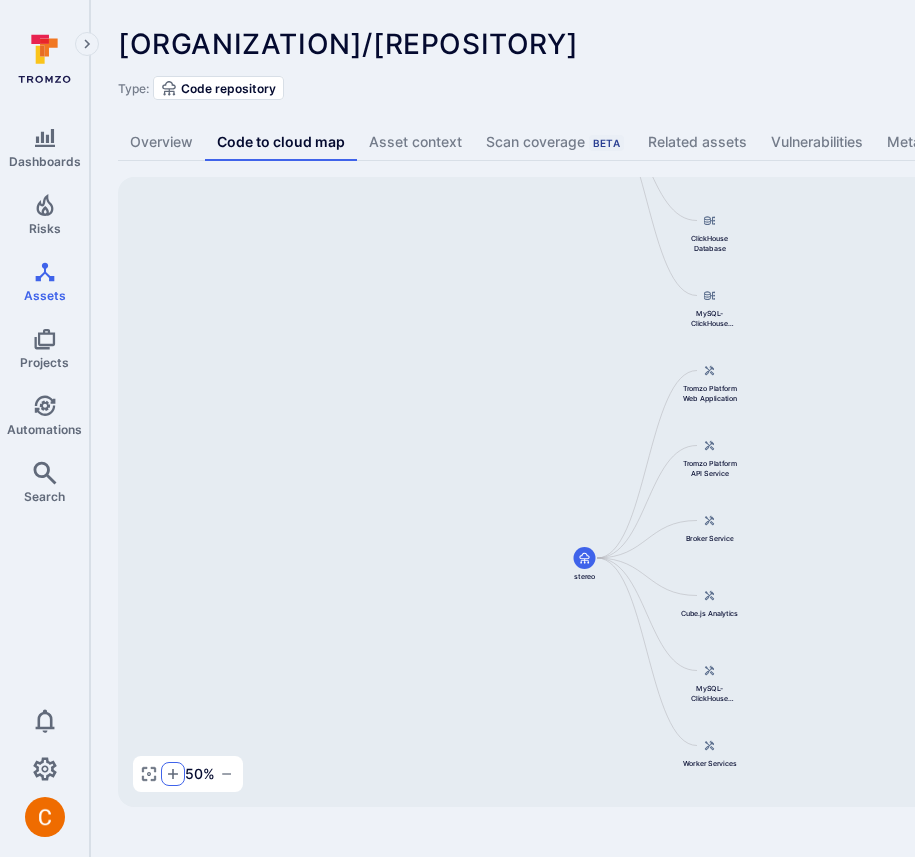 click at bounding box center [173, 774] 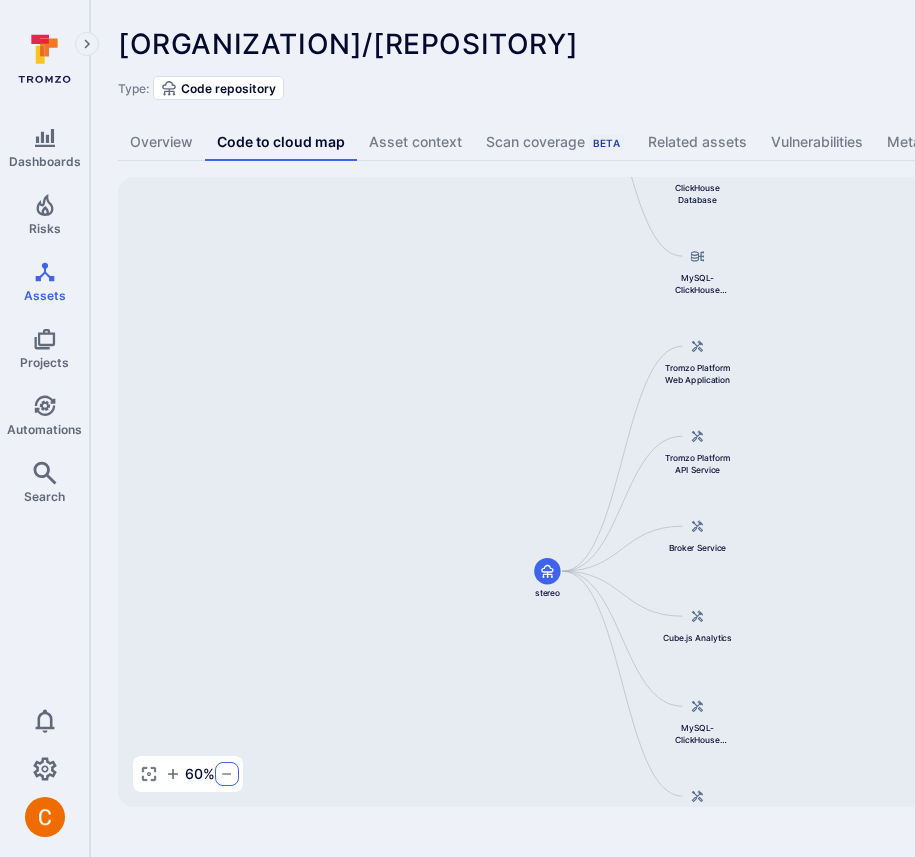 click 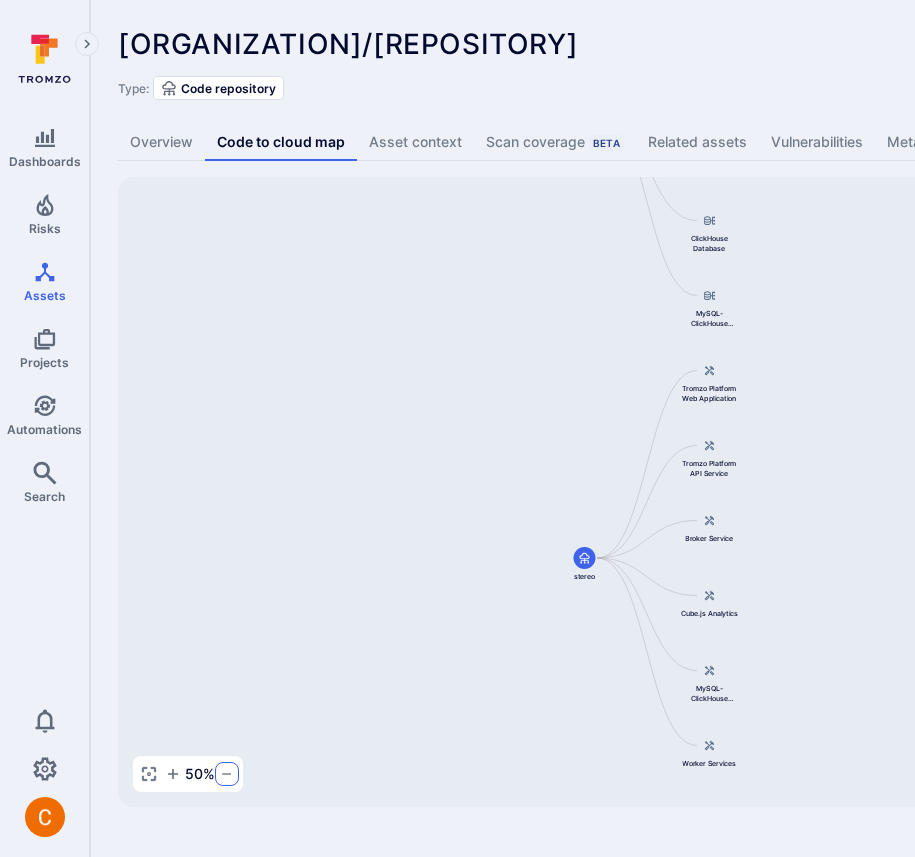 click 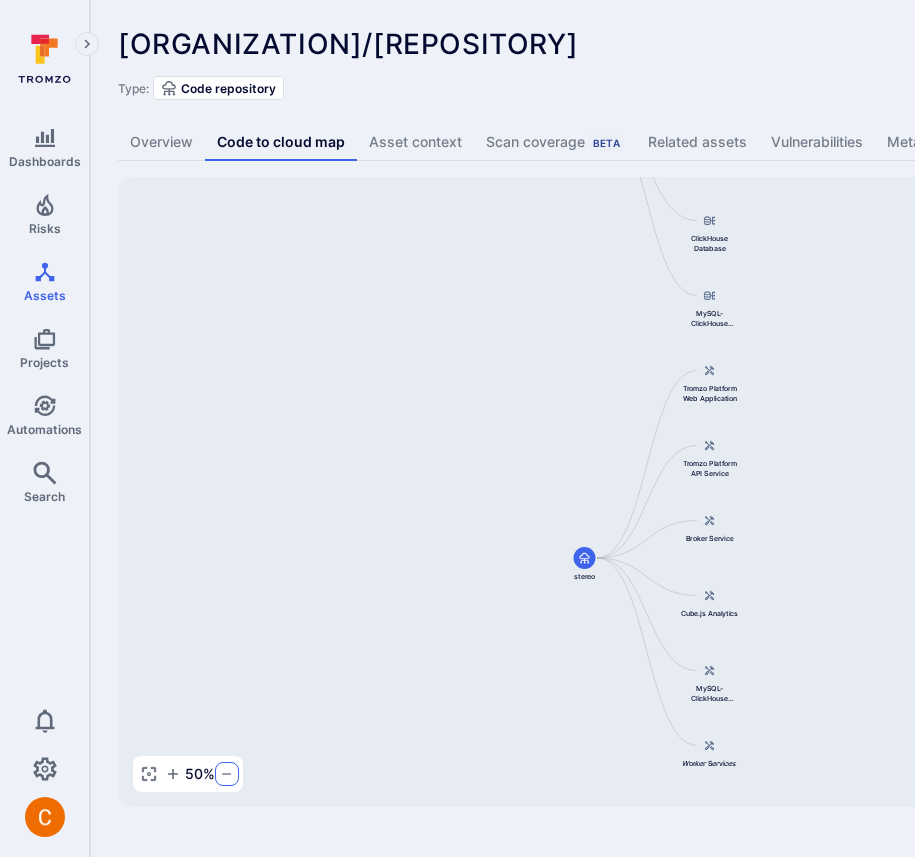 click 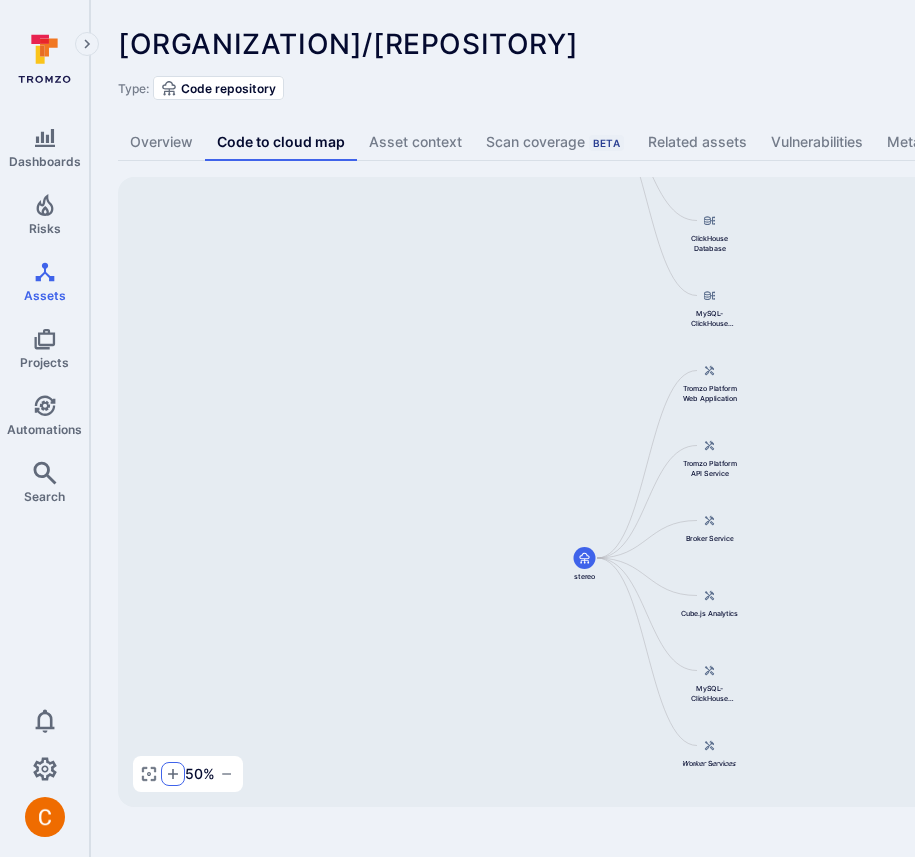 click 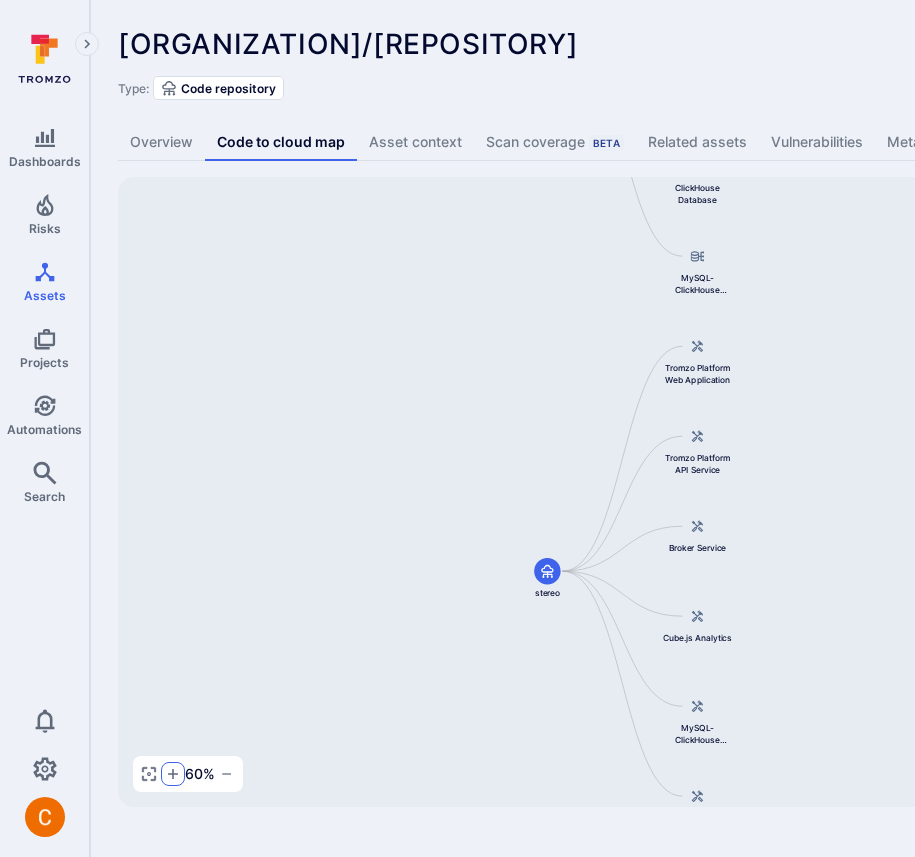 click 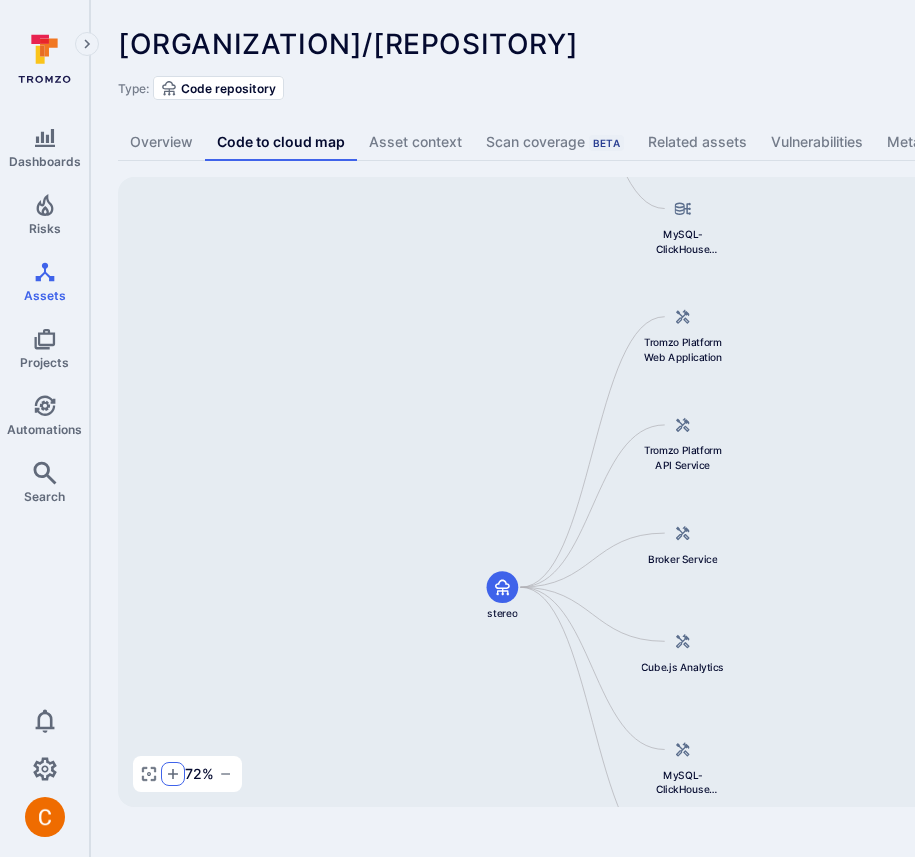 click 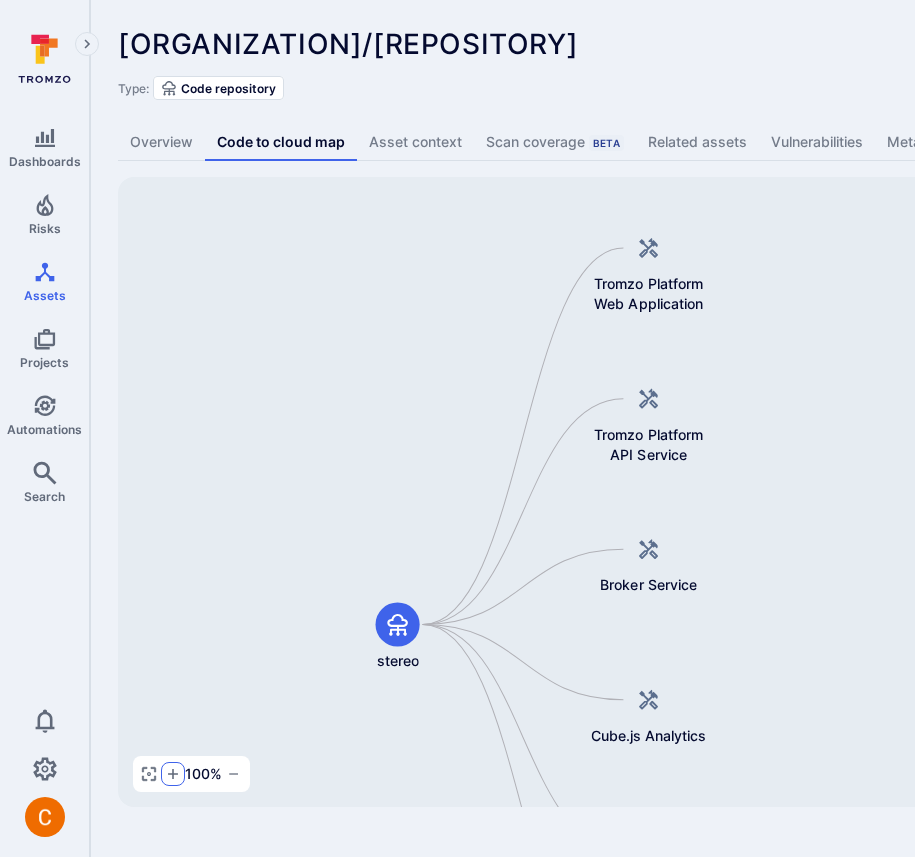 click 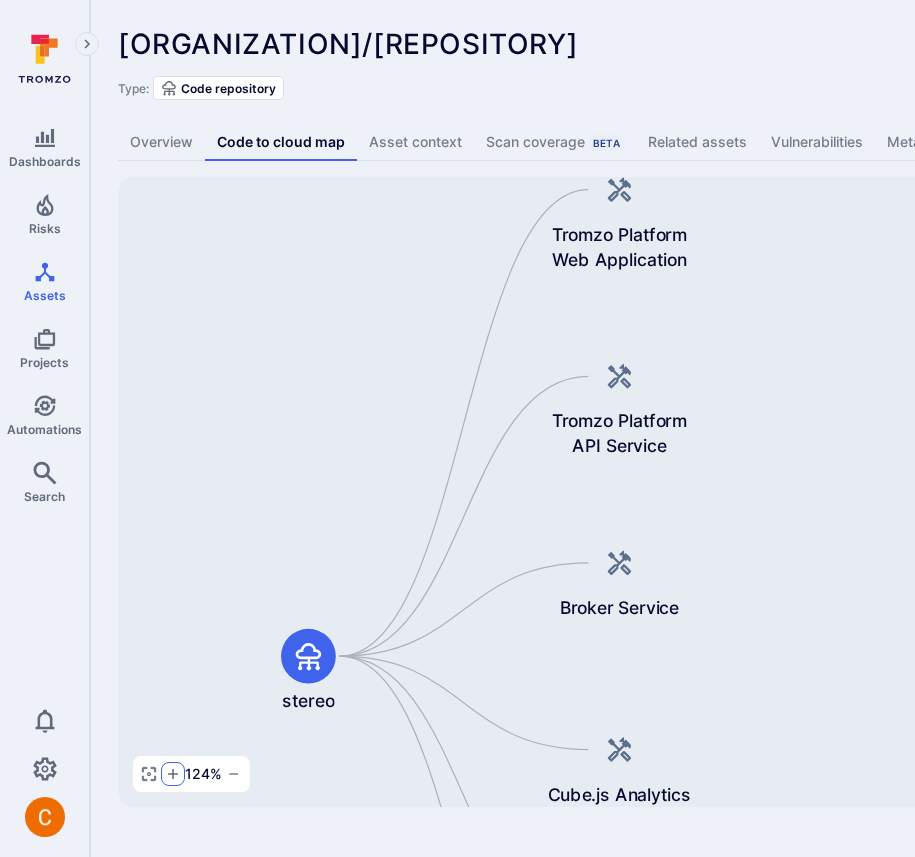 click 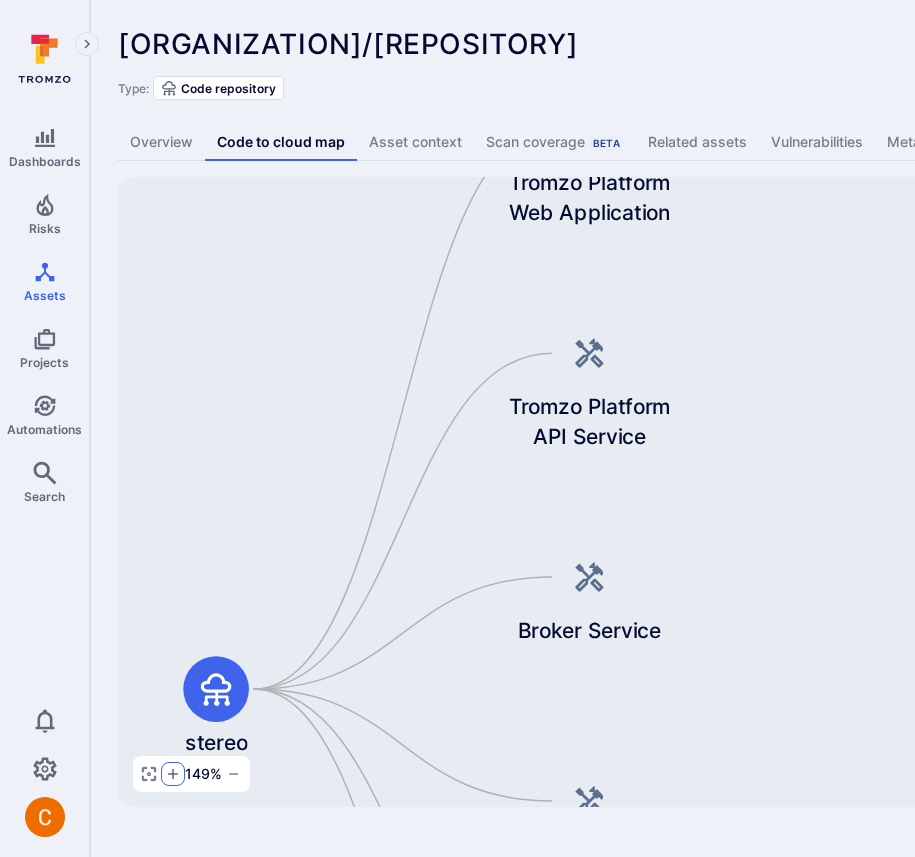 click 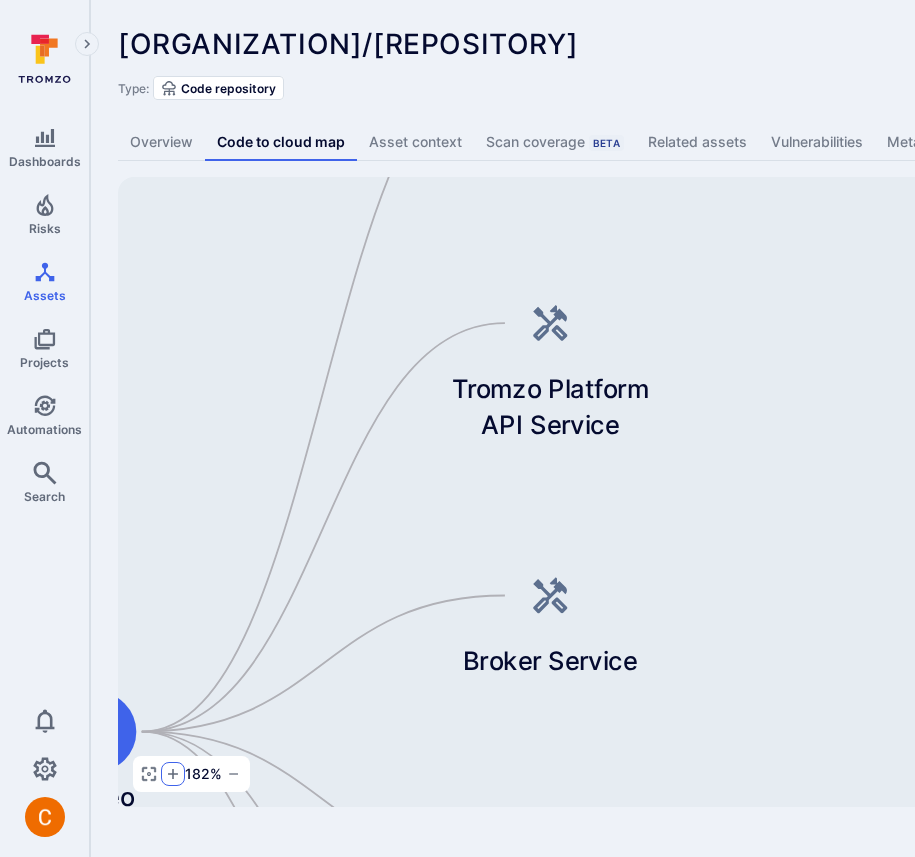 click 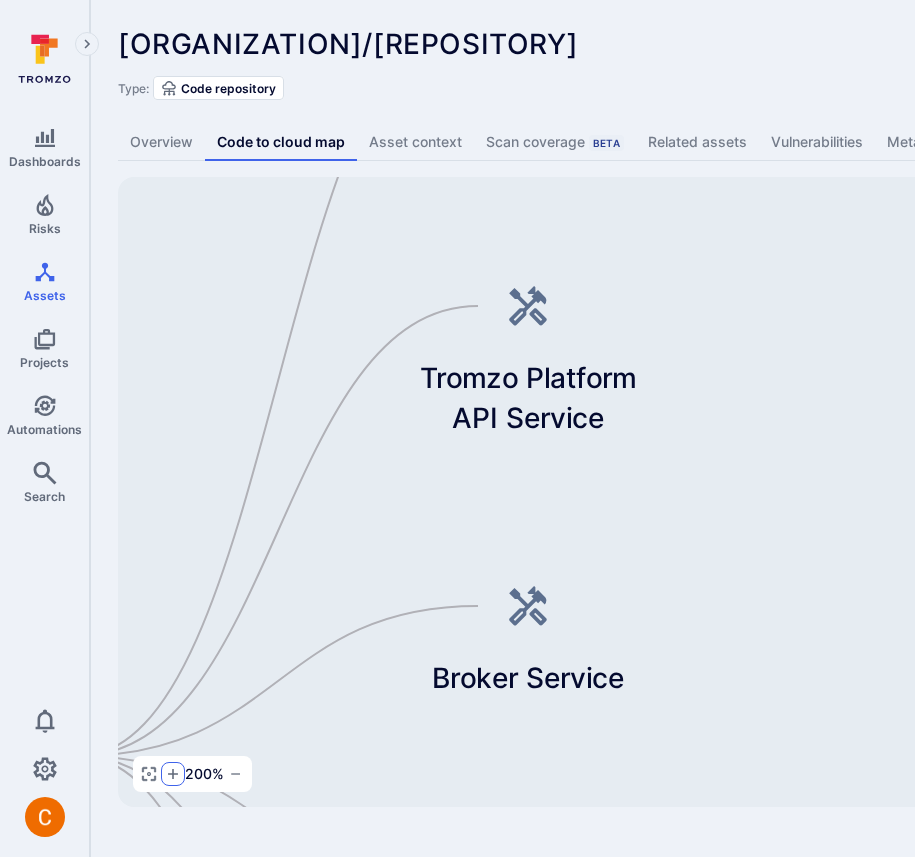 click 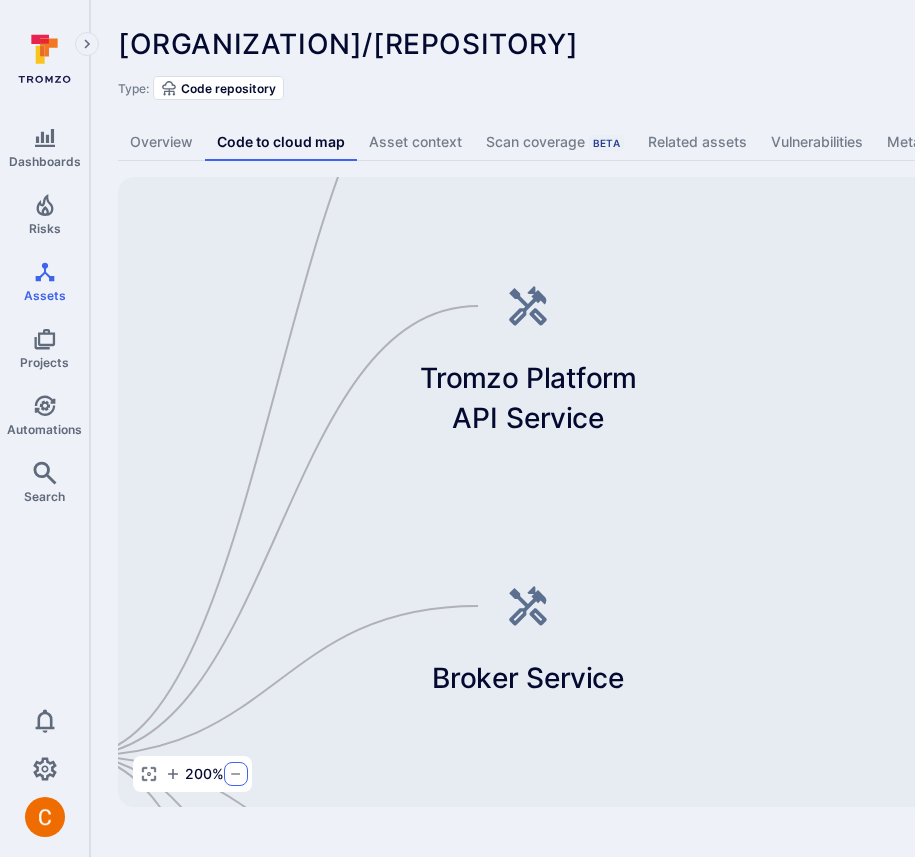 click 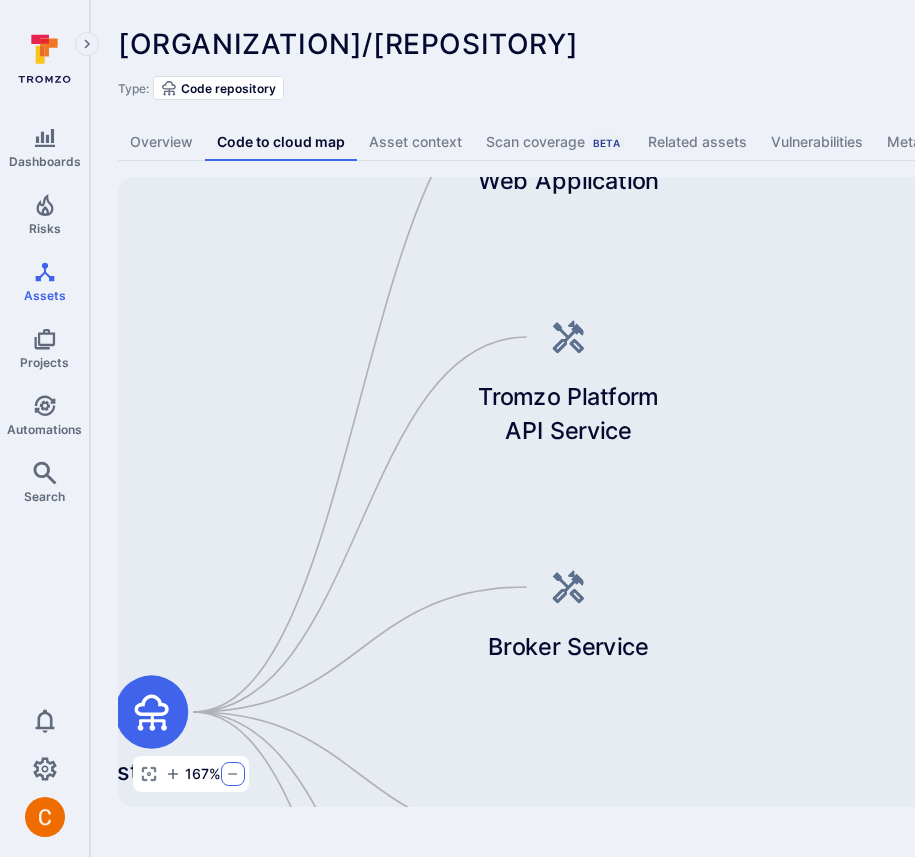 click 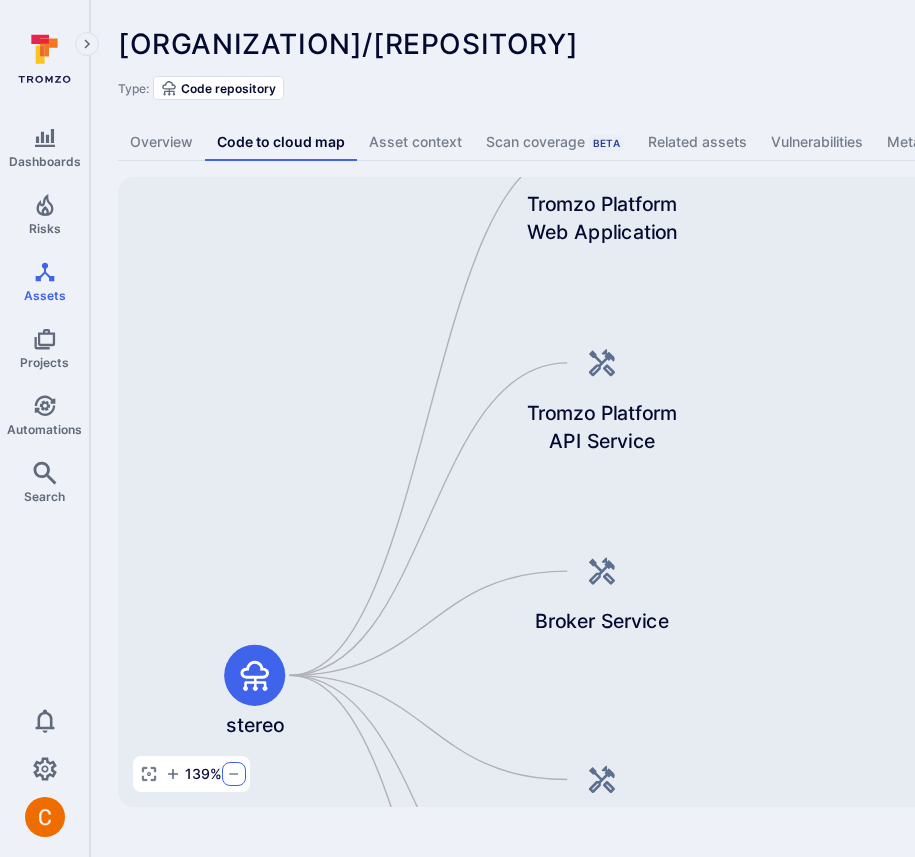 click 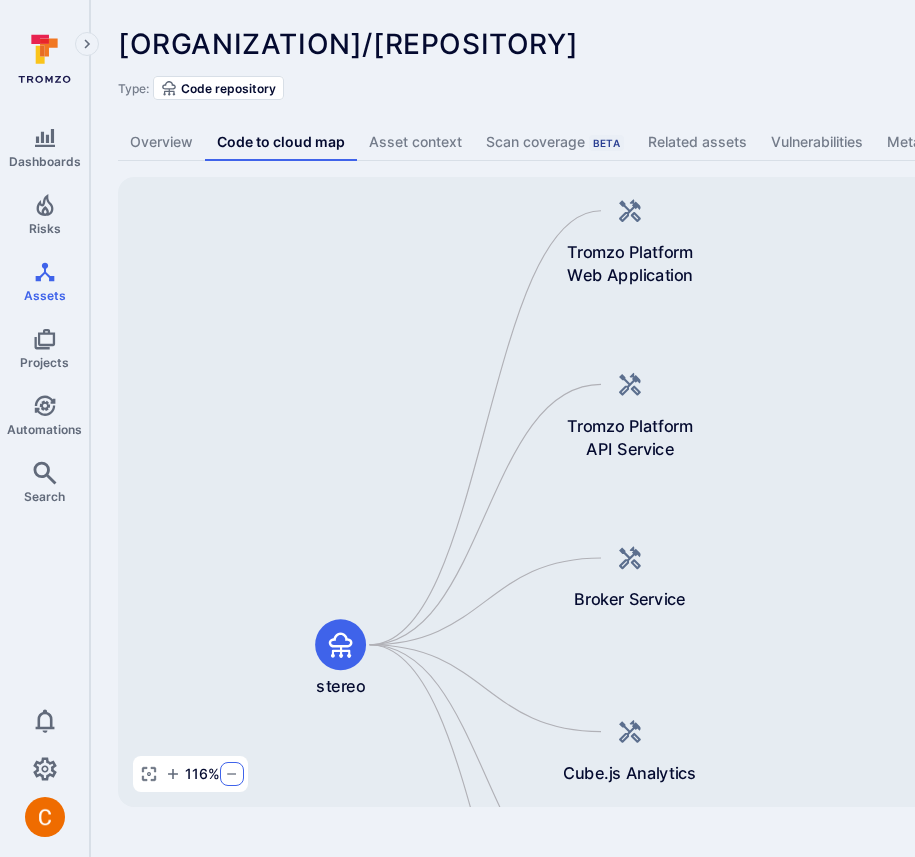 click 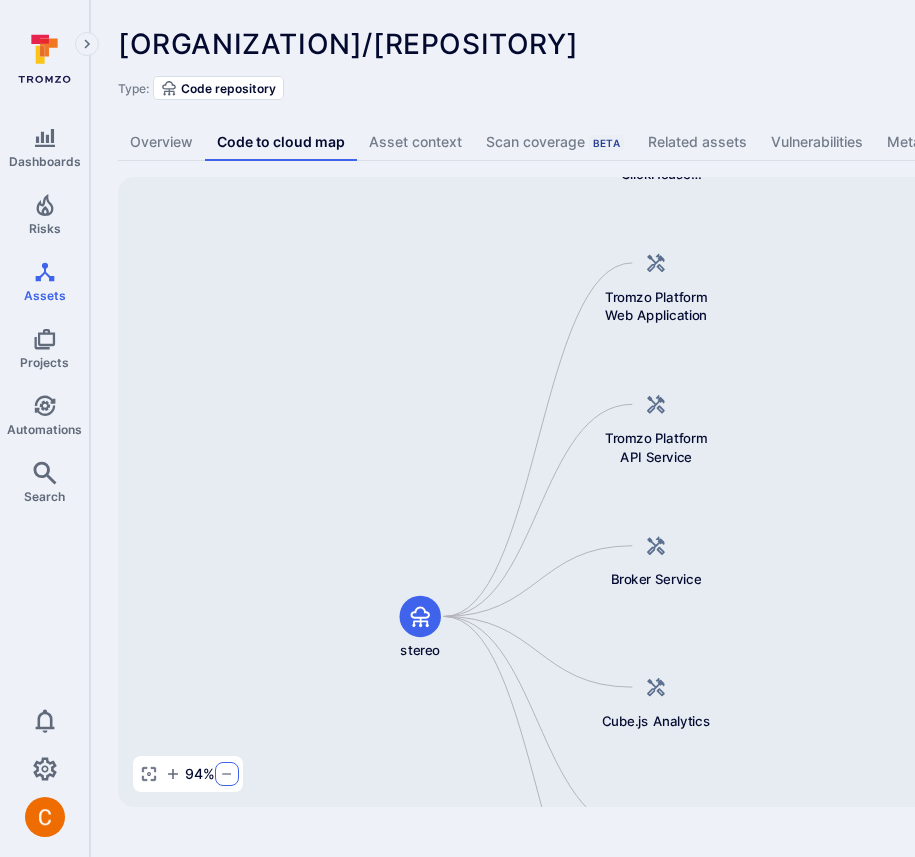 click at bounding box center (227, 774) 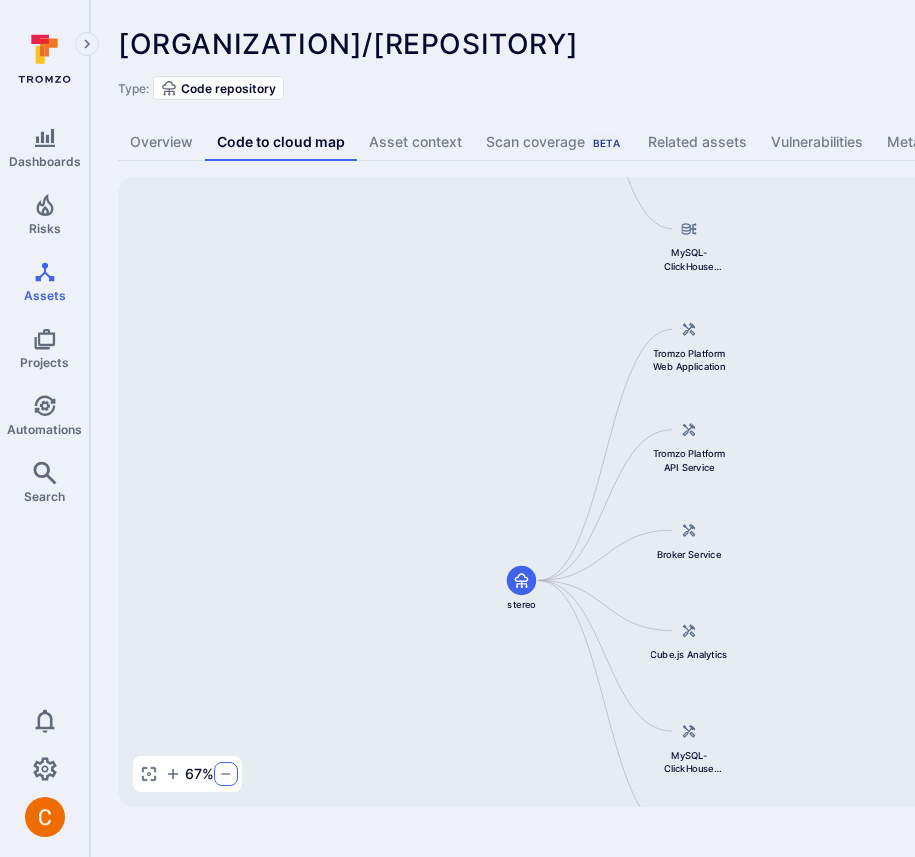 click at bounding box center [226, 774] 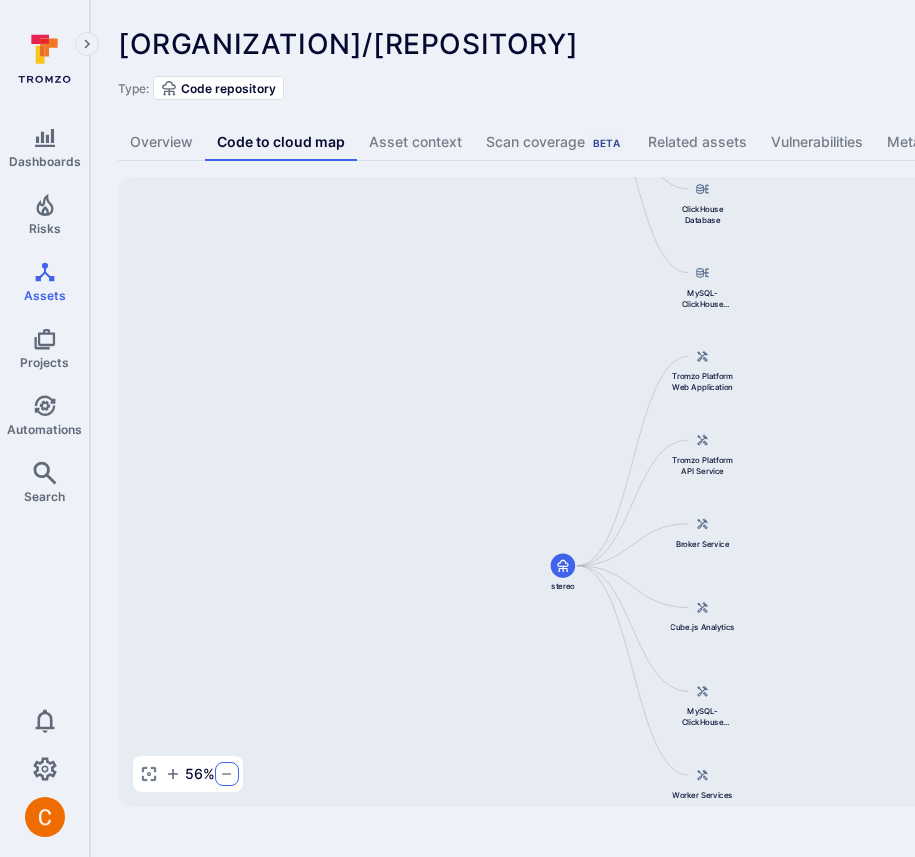 click at bounding box center (227, 774) 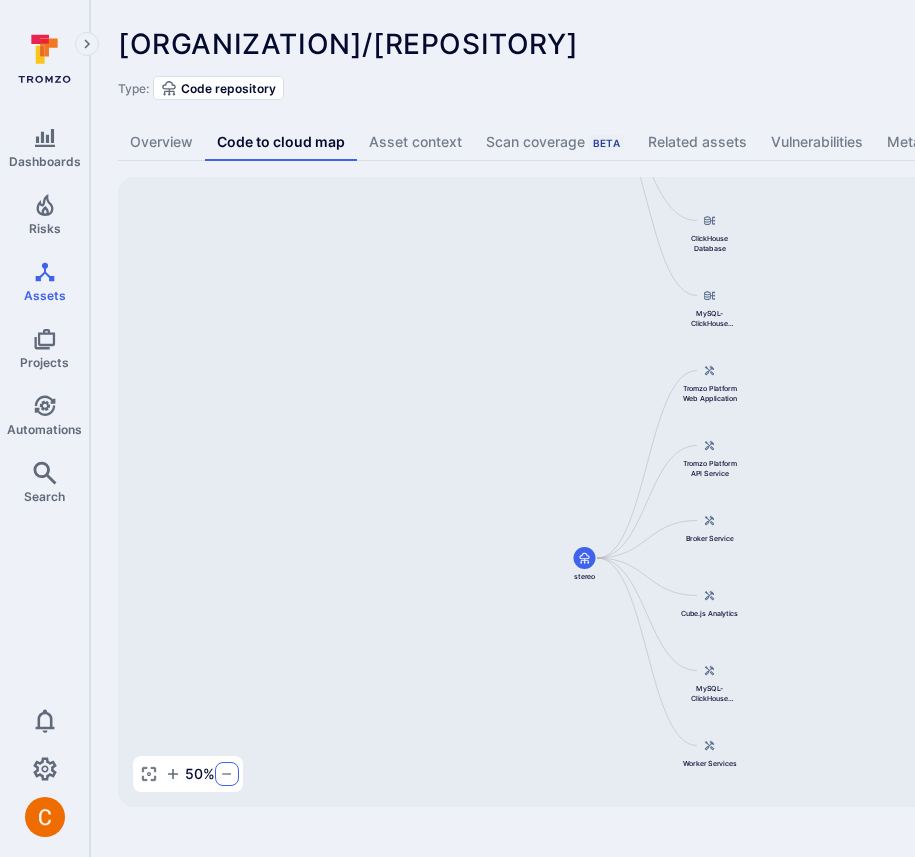 click at bounding box center [227, 774] 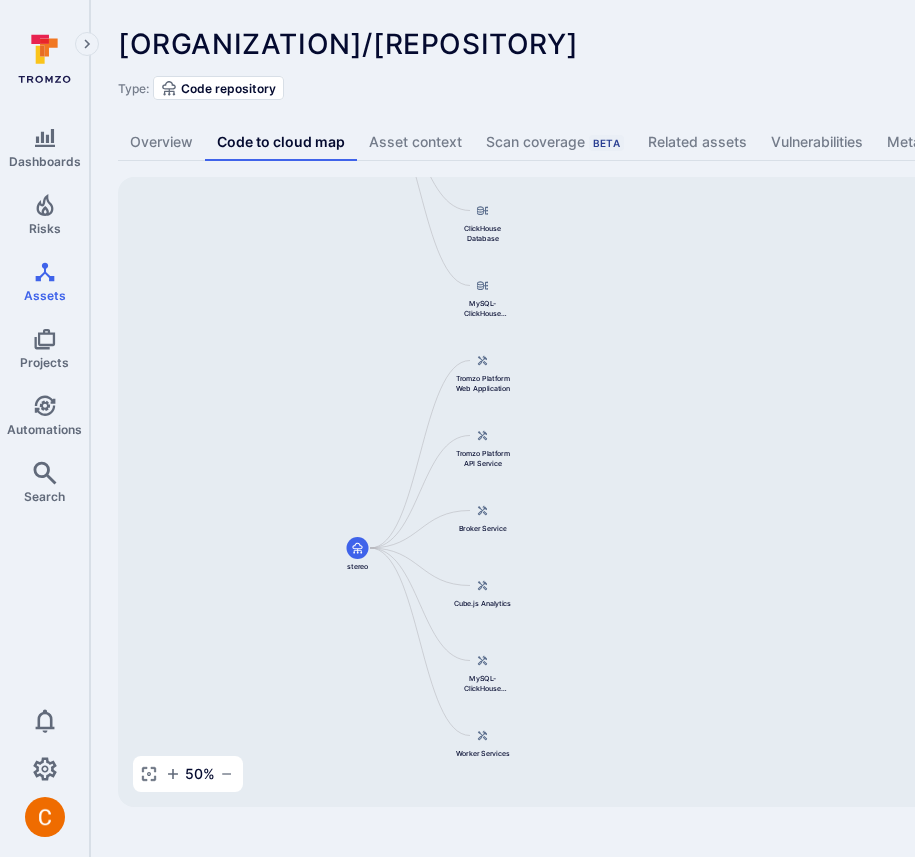 drag, startPoint x: 834, startPoint y: 535, endPoint x: 609, endPoint y: 525, distance: 225.2221 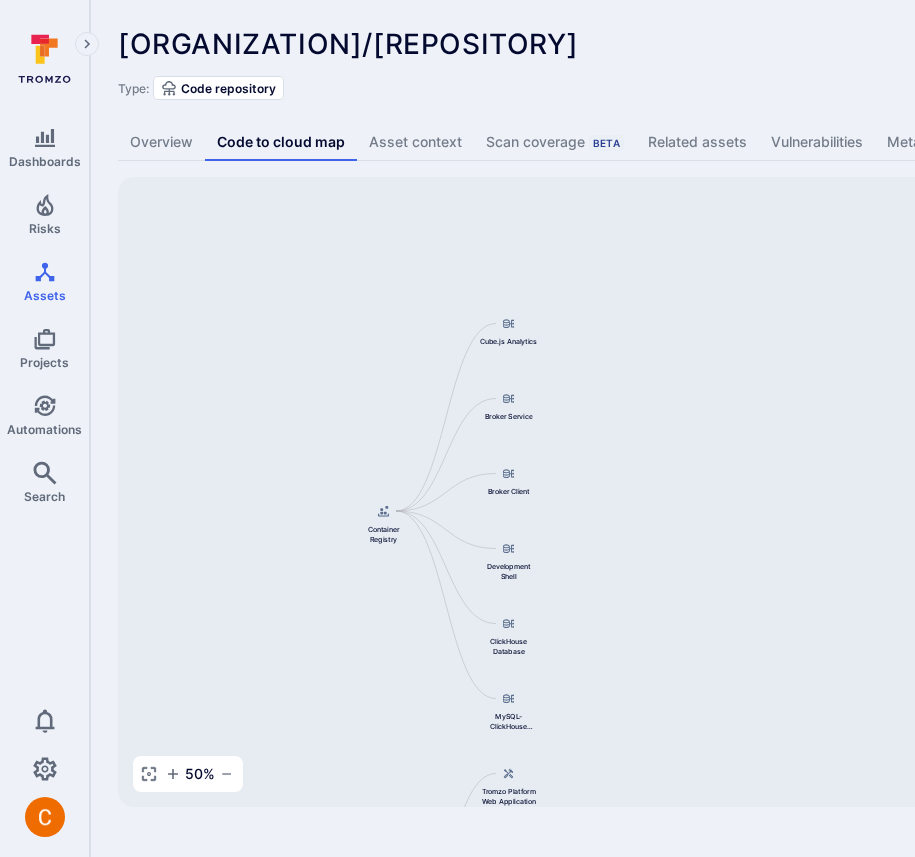 drag, startPoint x: 576, startPoint y: 330, endPoint x: 600, endPoint y: 743, distance: 413.69675 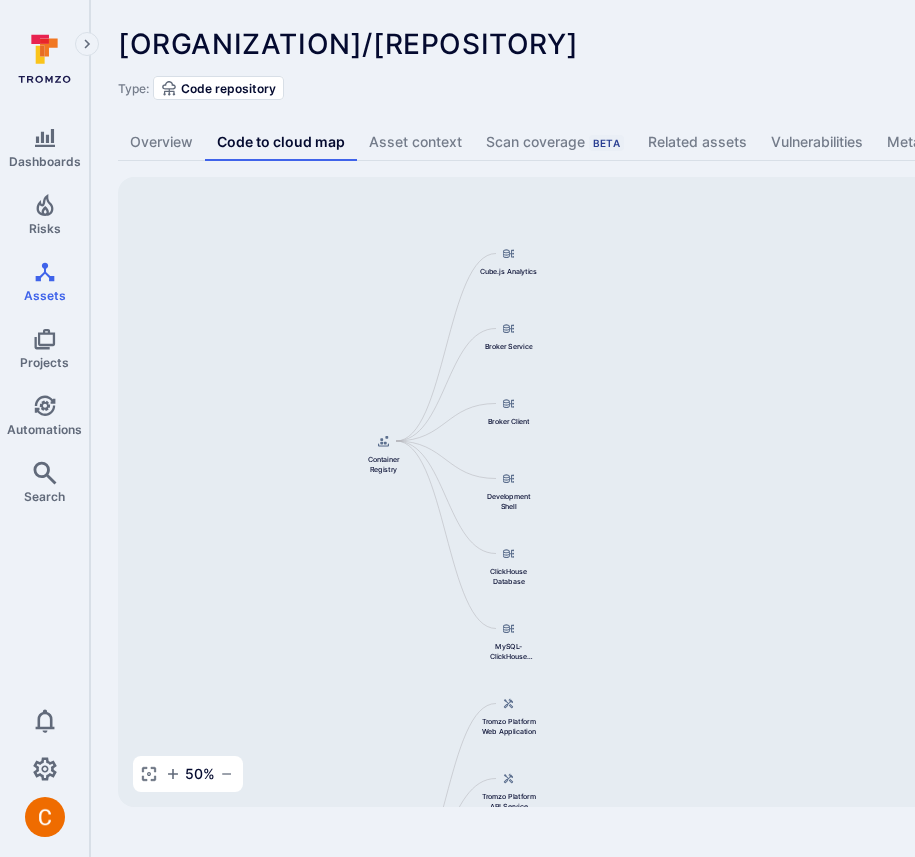 drag, startPoint x: 597, startPoint y: 465, endPoint x: 597, endPoint y: 395, distance: 70 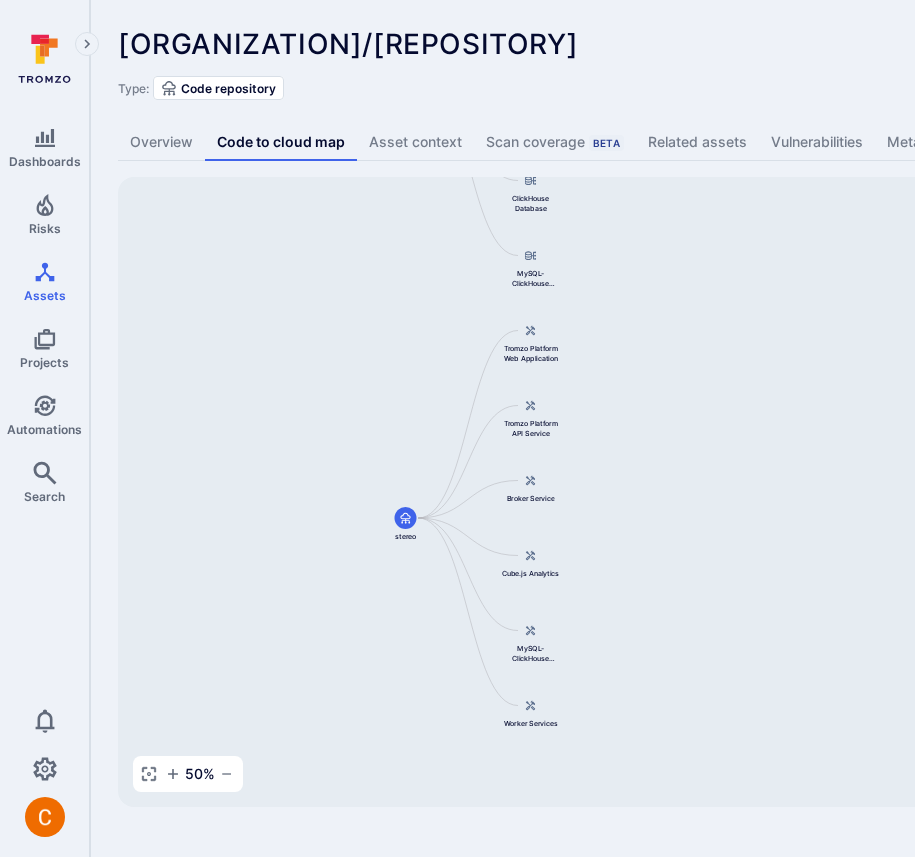 drag, startPoint x: 626, startPoint y: 542, endPoint x: 648, endPoint y: 168, distance: 374.6465 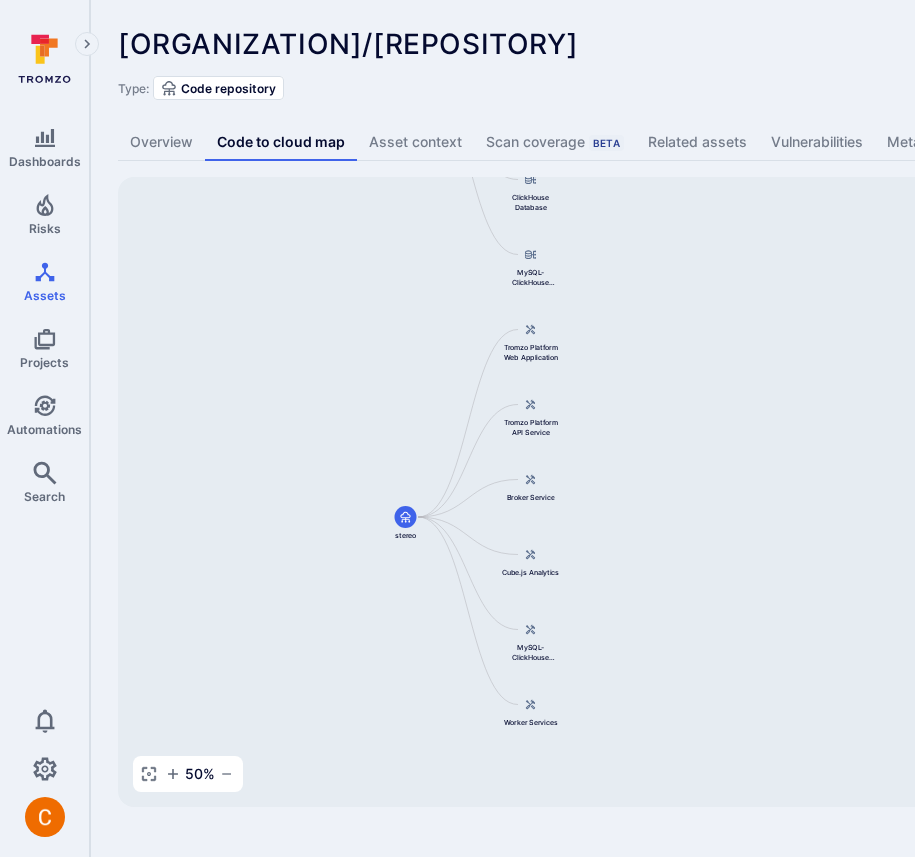 click on "TromsoSecurity/stereo ...   Show  more Type: Code repository" at bounding box center [765, 64] 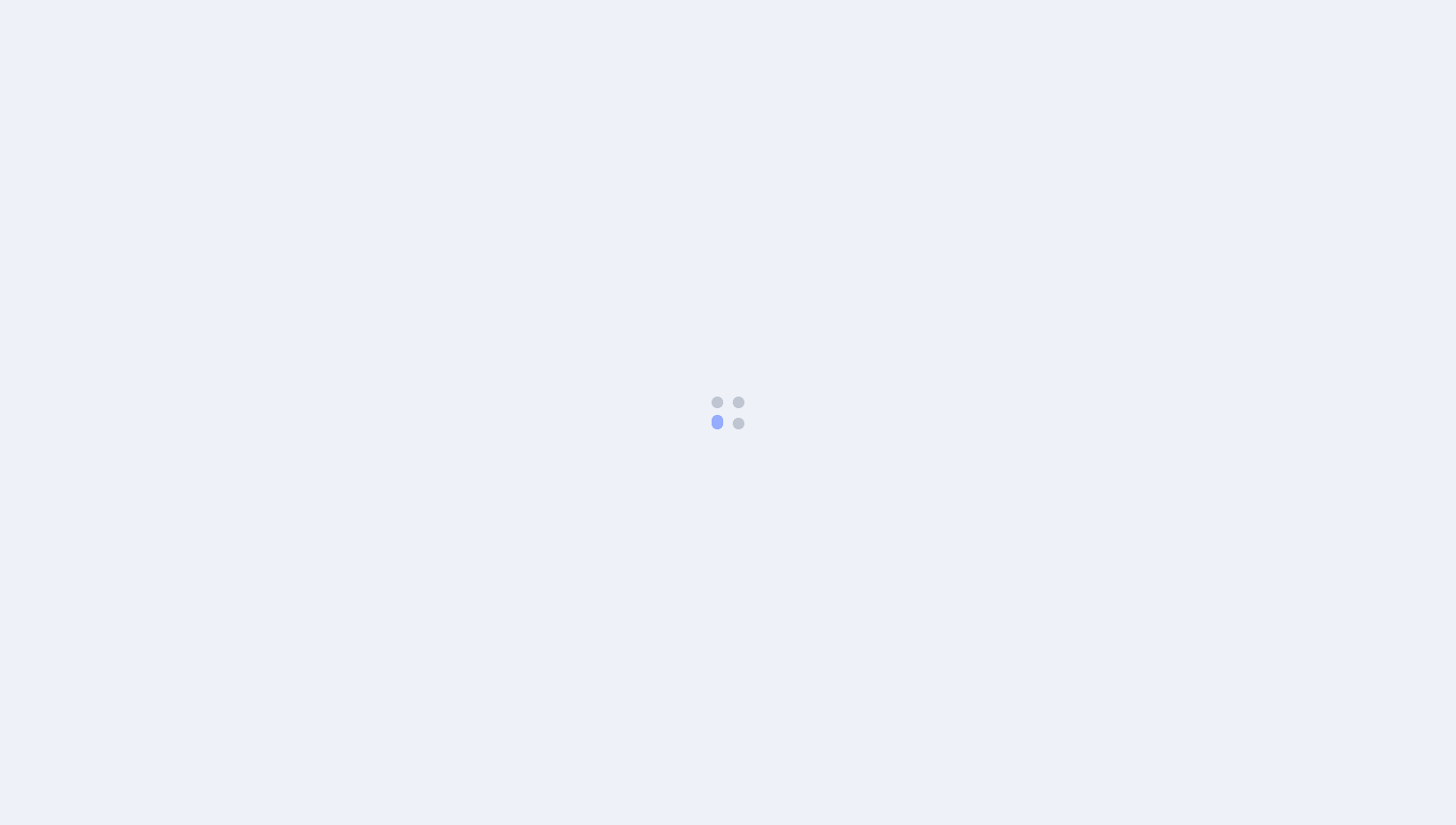 scroll, scrollTop: 0, scrollLeft: 0, axis: both 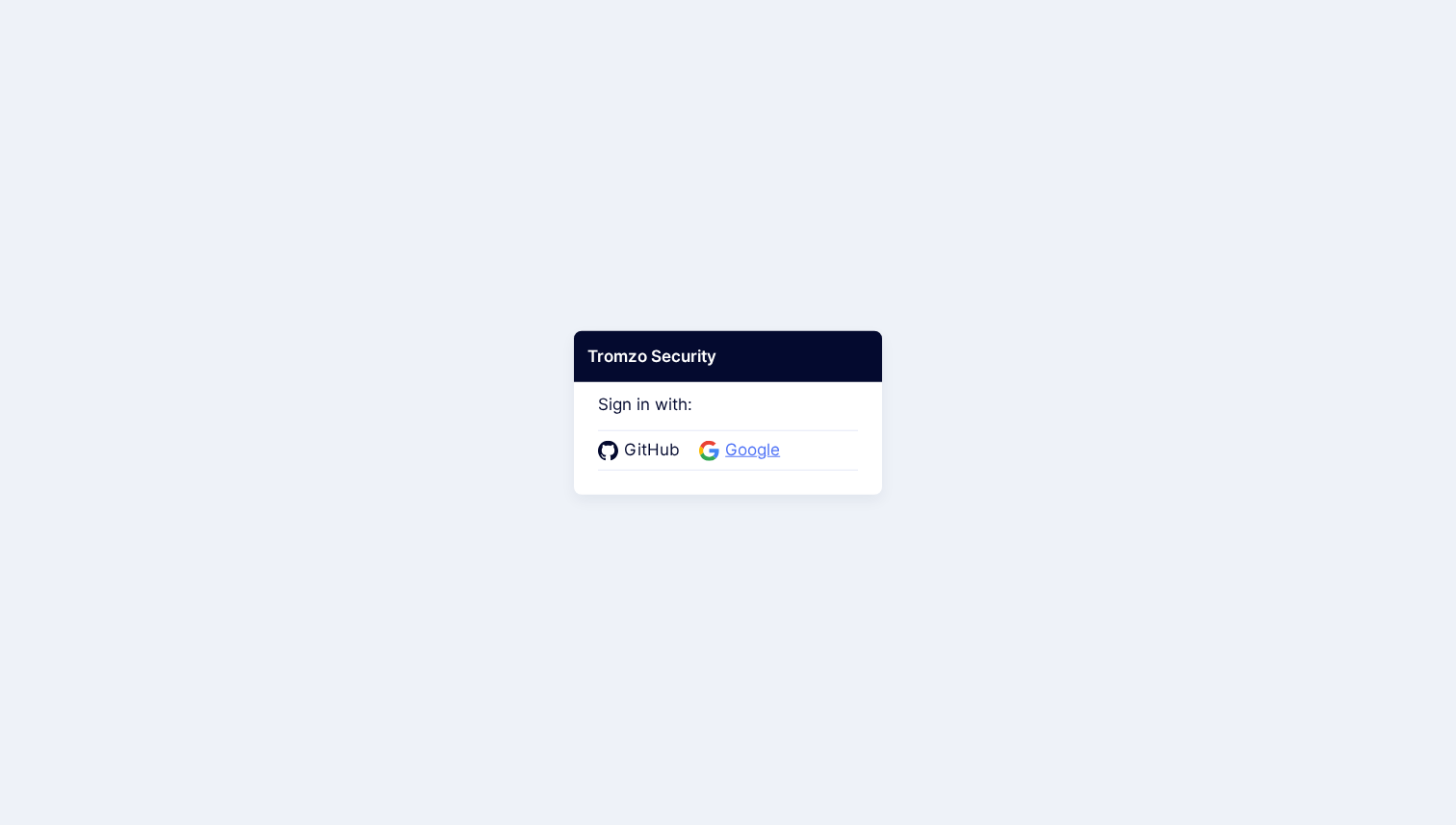 click on "Google" at bounding box center (752, 451) 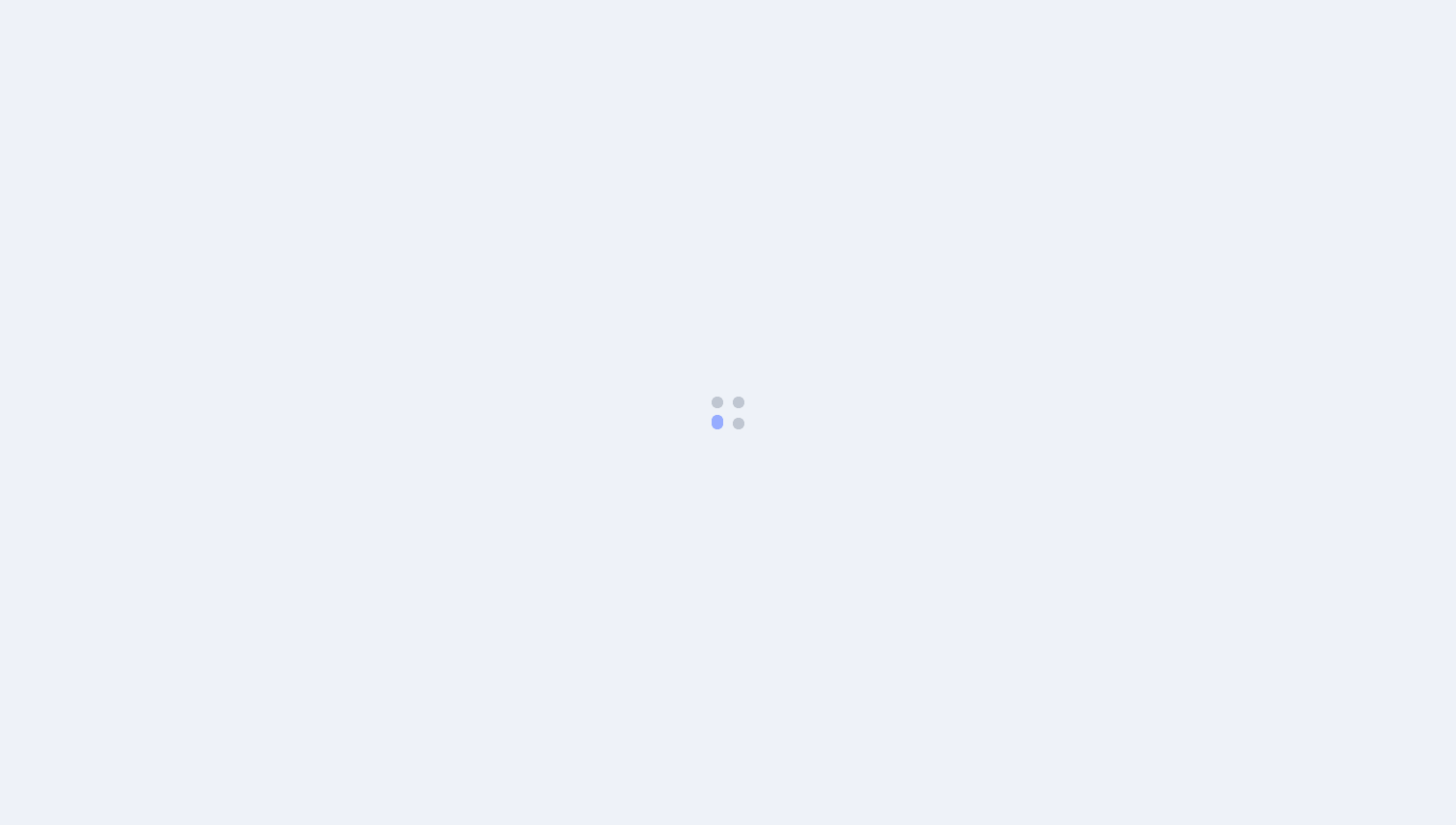 scroll, scrollTop: 0, scrollLeft: 0, axis: both 